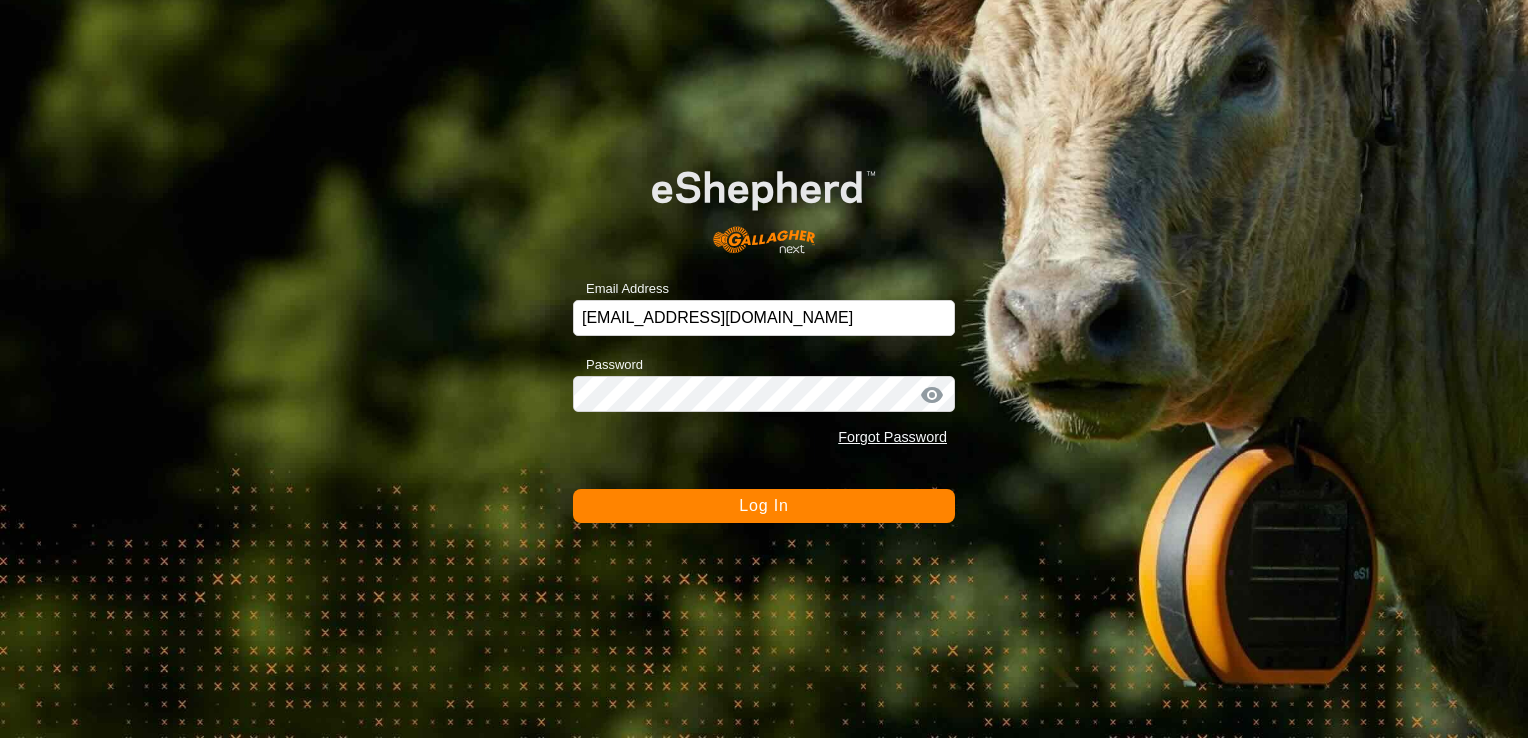 scroll, scrollTop: 0, scrollLeft: 0, axis: both 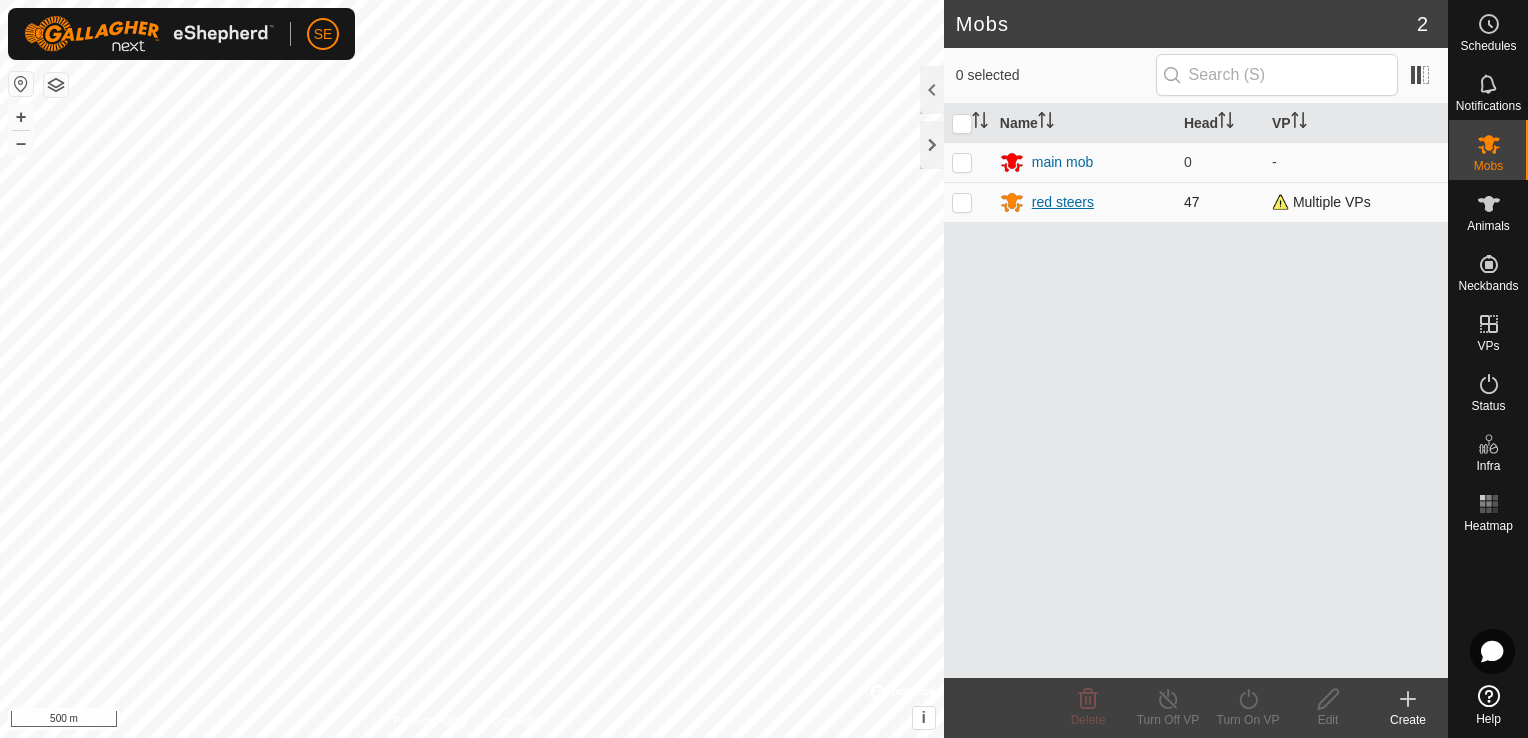 click on "red steers" at bounding box center (1084, 202) 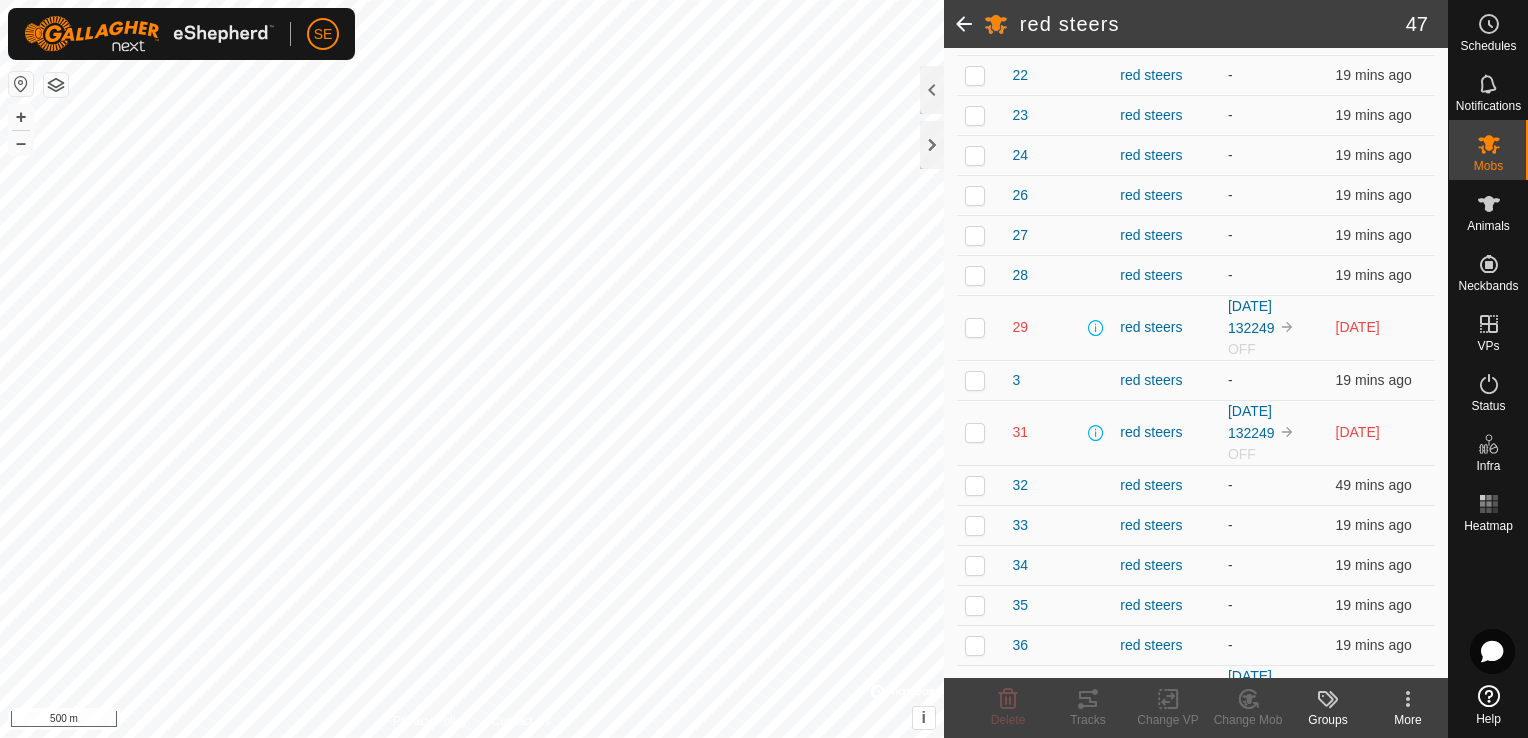 scroll, scrollTop: 747, scrollLeft: 0, axis: vertical 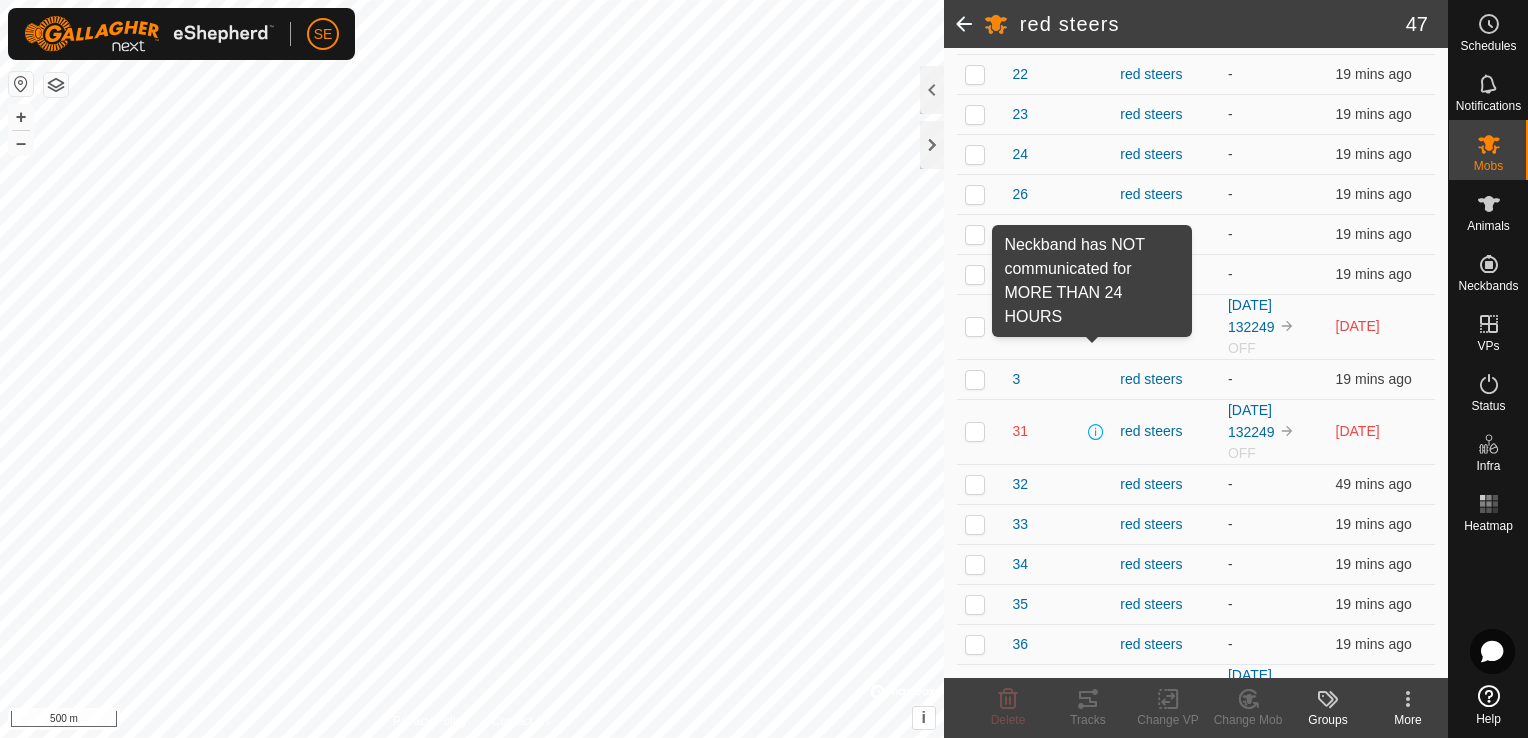 click at bounding box center (1096, 327) 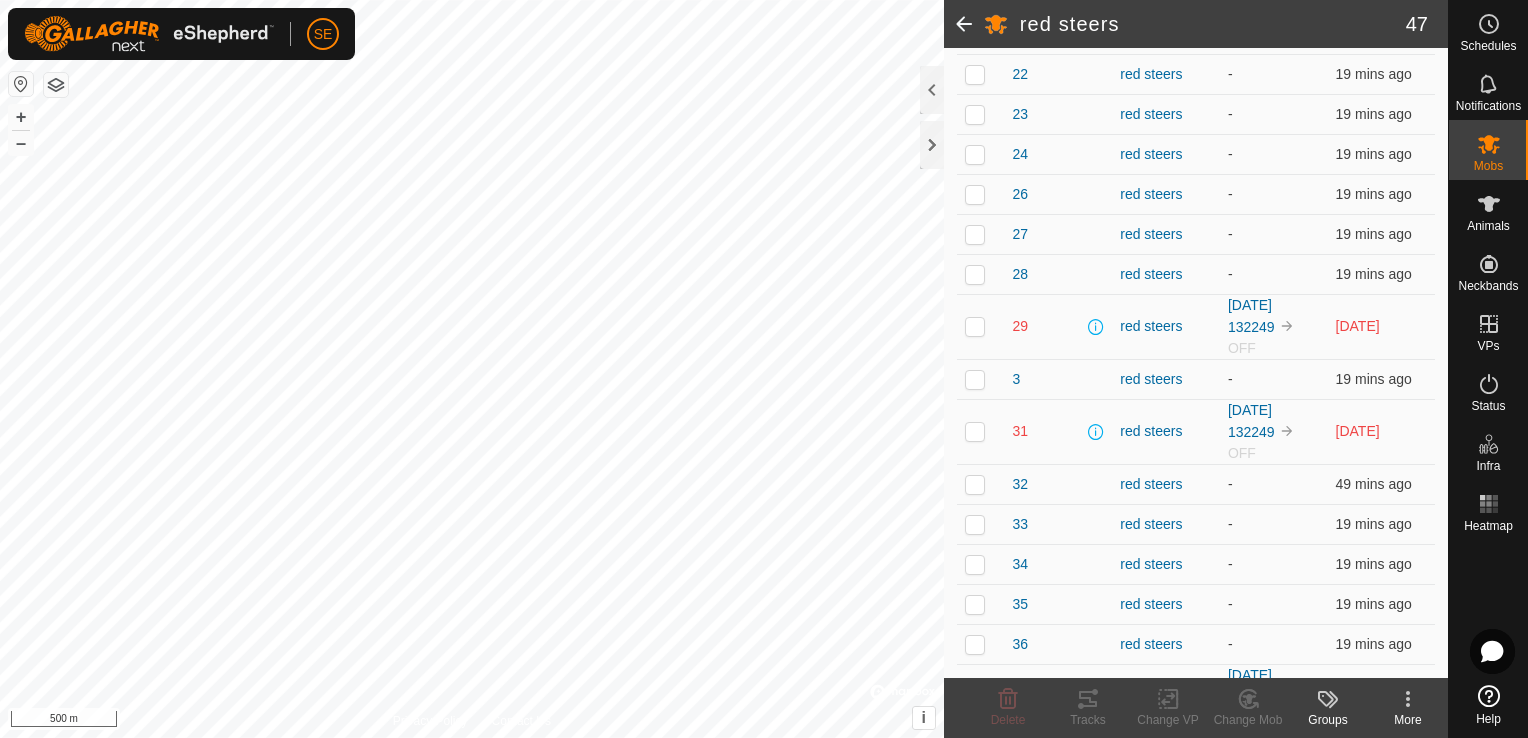 click at bounding box center [975, 326] 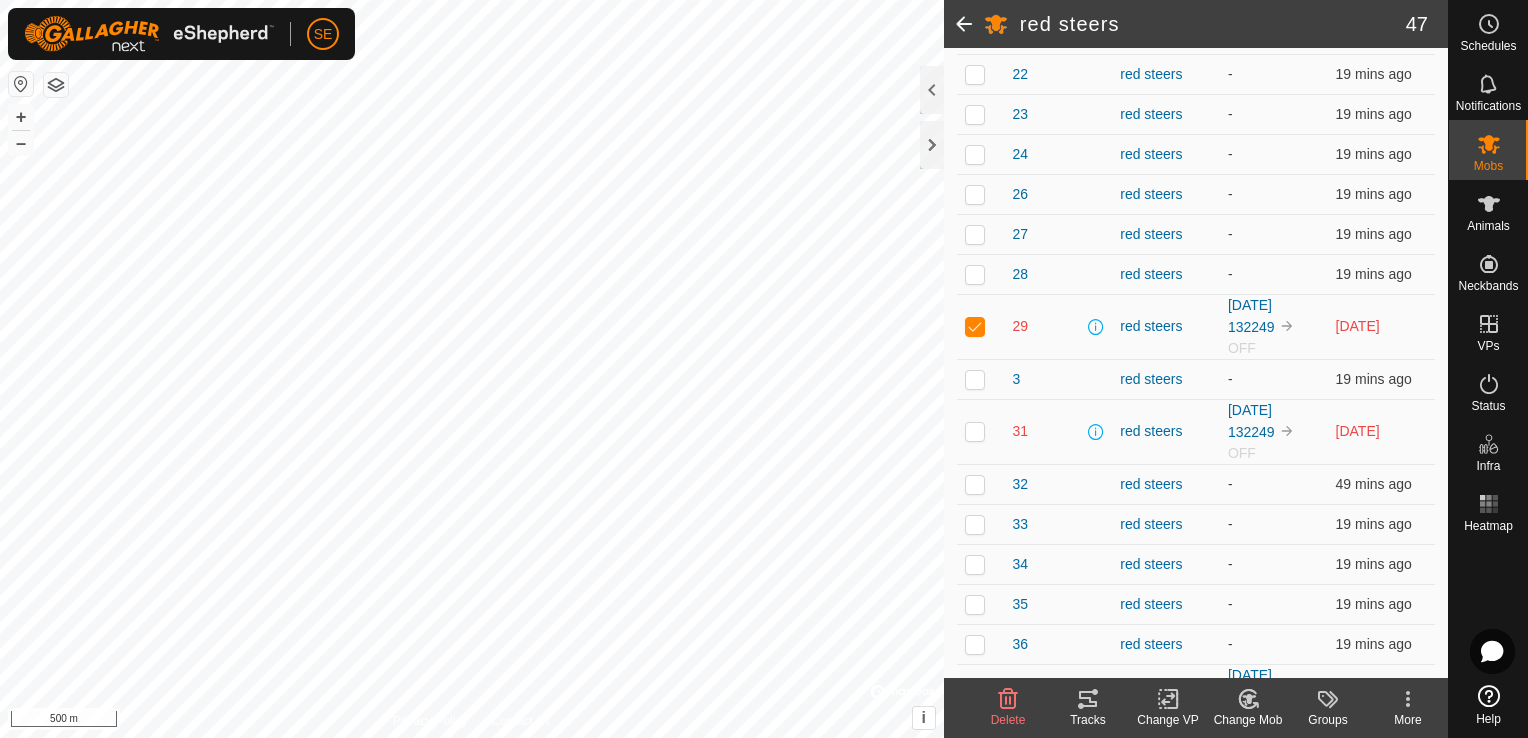 click at bounding box center (975, 431) 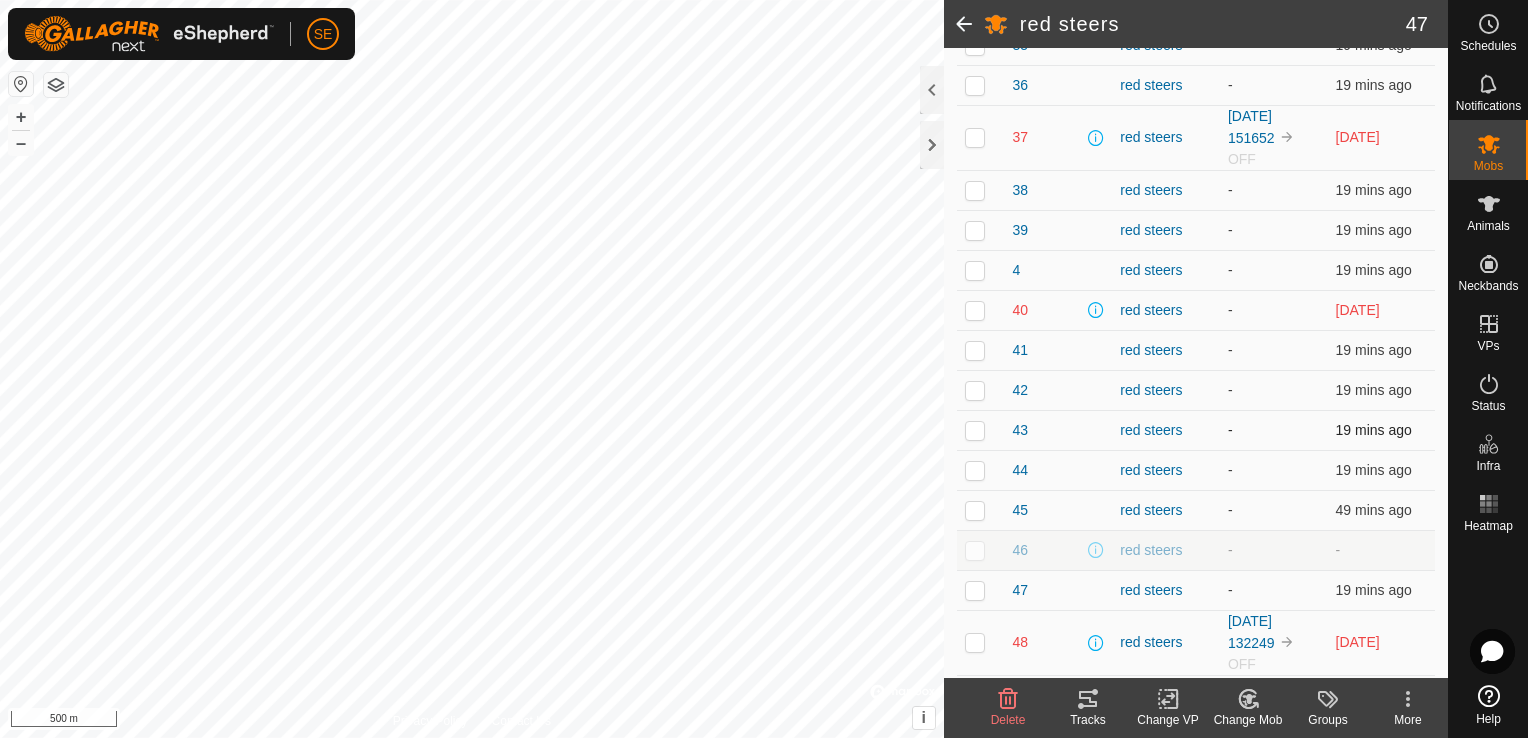 scroll, scrollTop: 1304, scrollLeft: 0, axis: vertical 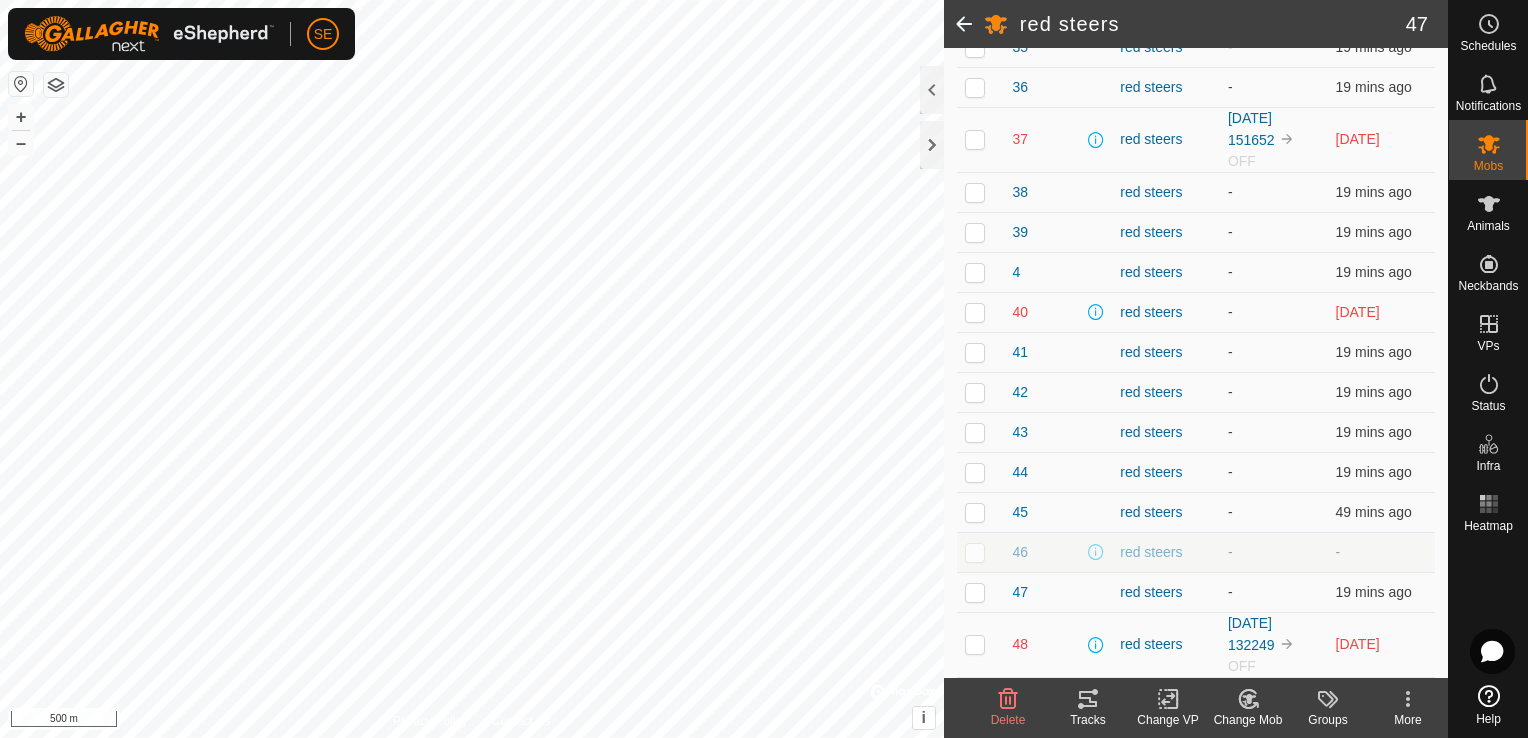 click at bounding box center (975, 139) 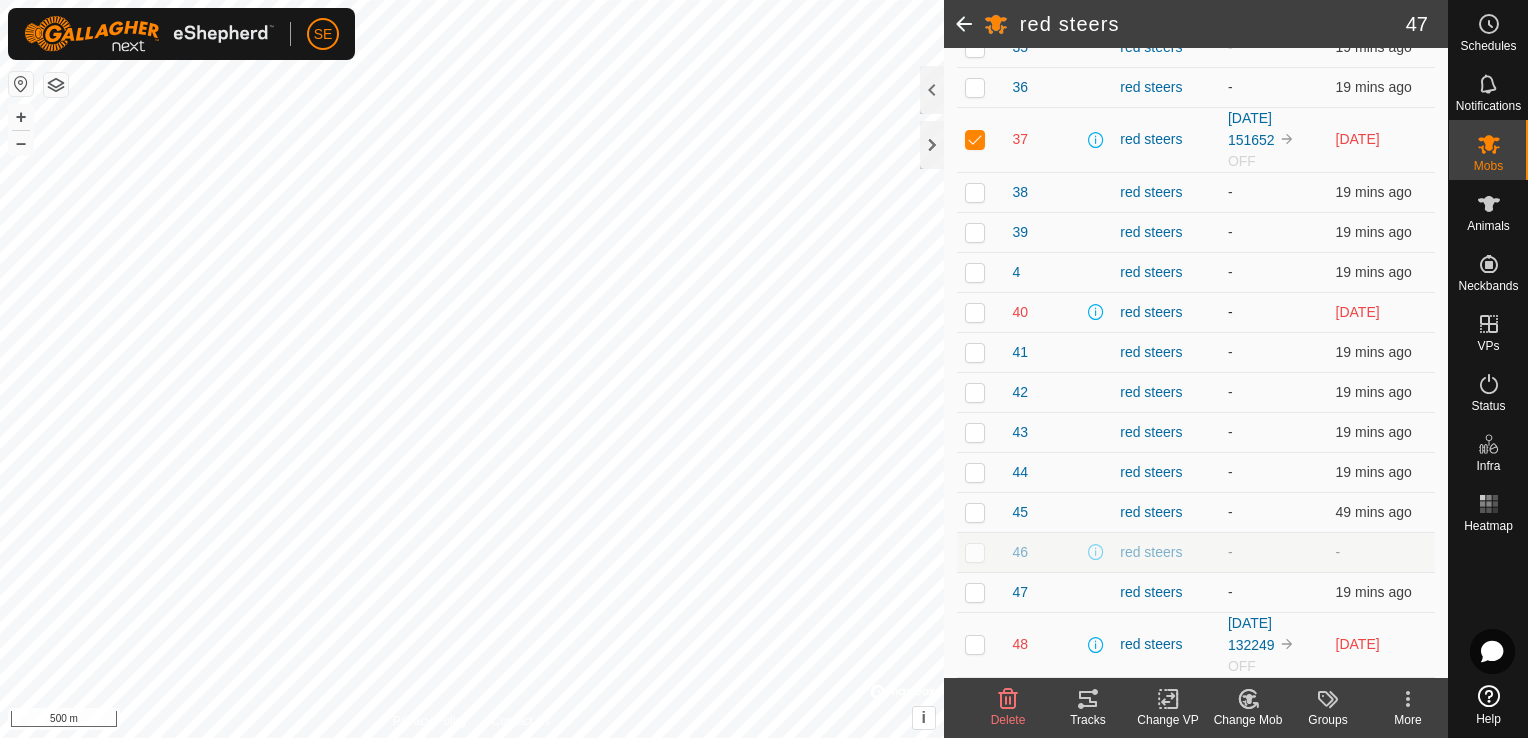 click at bounding box center [975, 312] 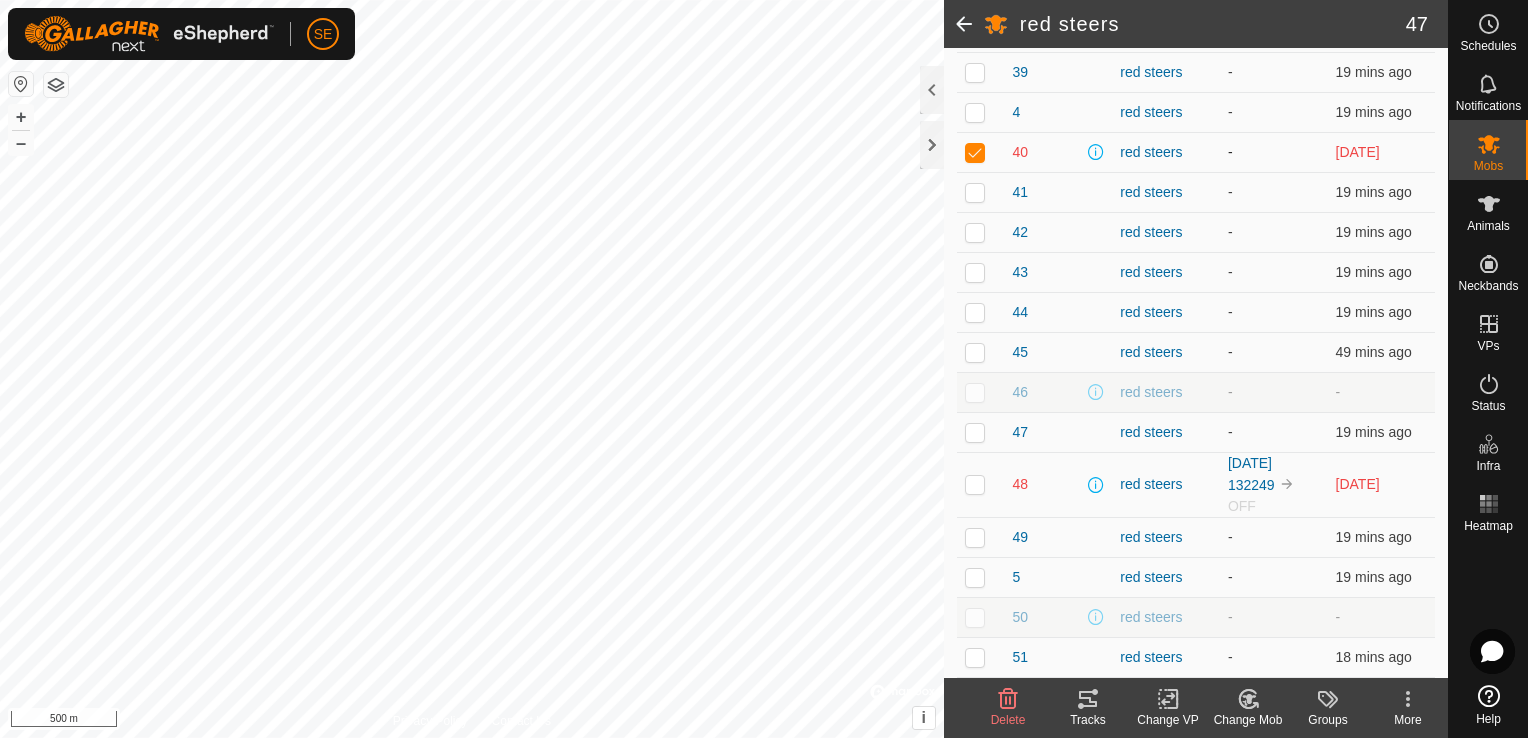 scroll, scrollTop: 1468, scrollLeft: 0, axis: vertical 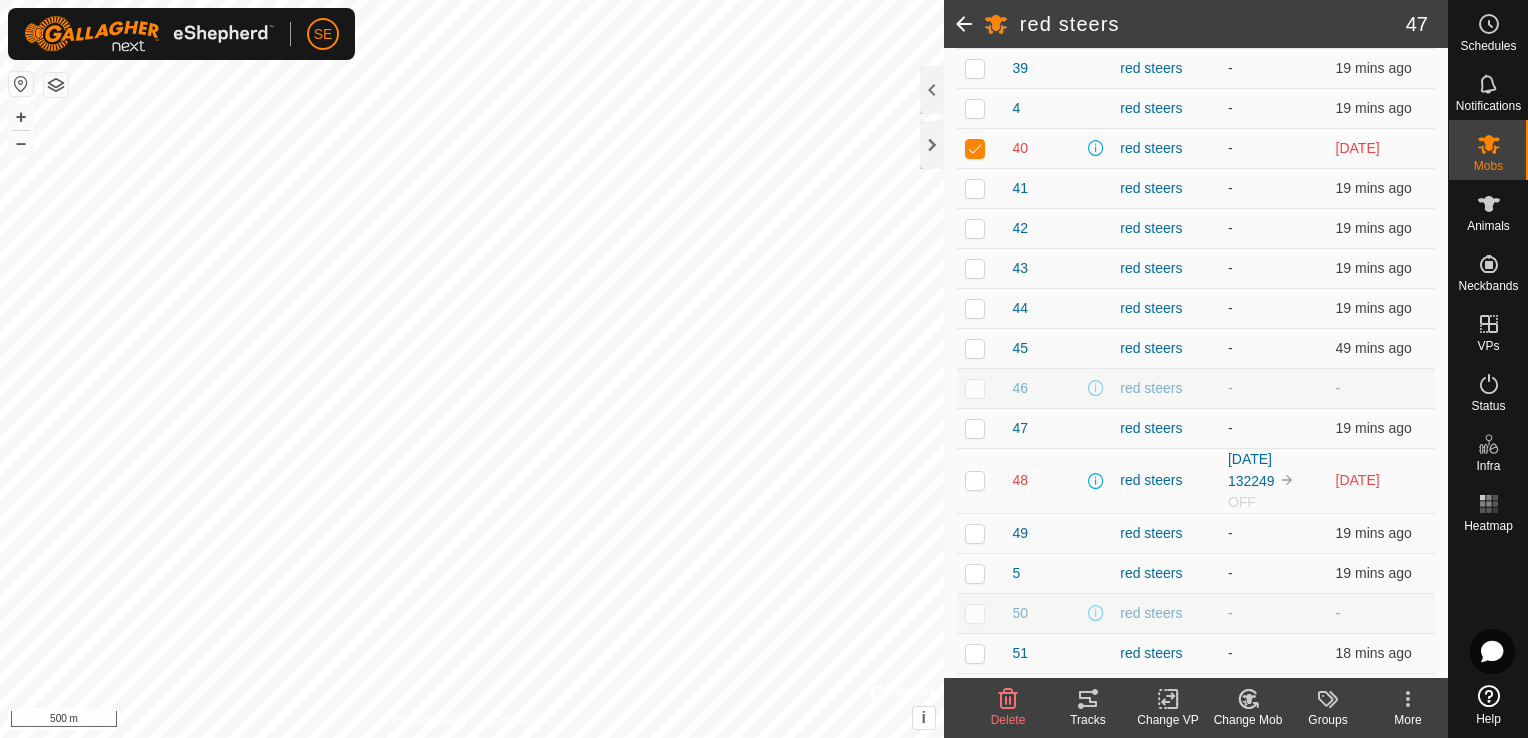 click at bounding box center (981, 480) 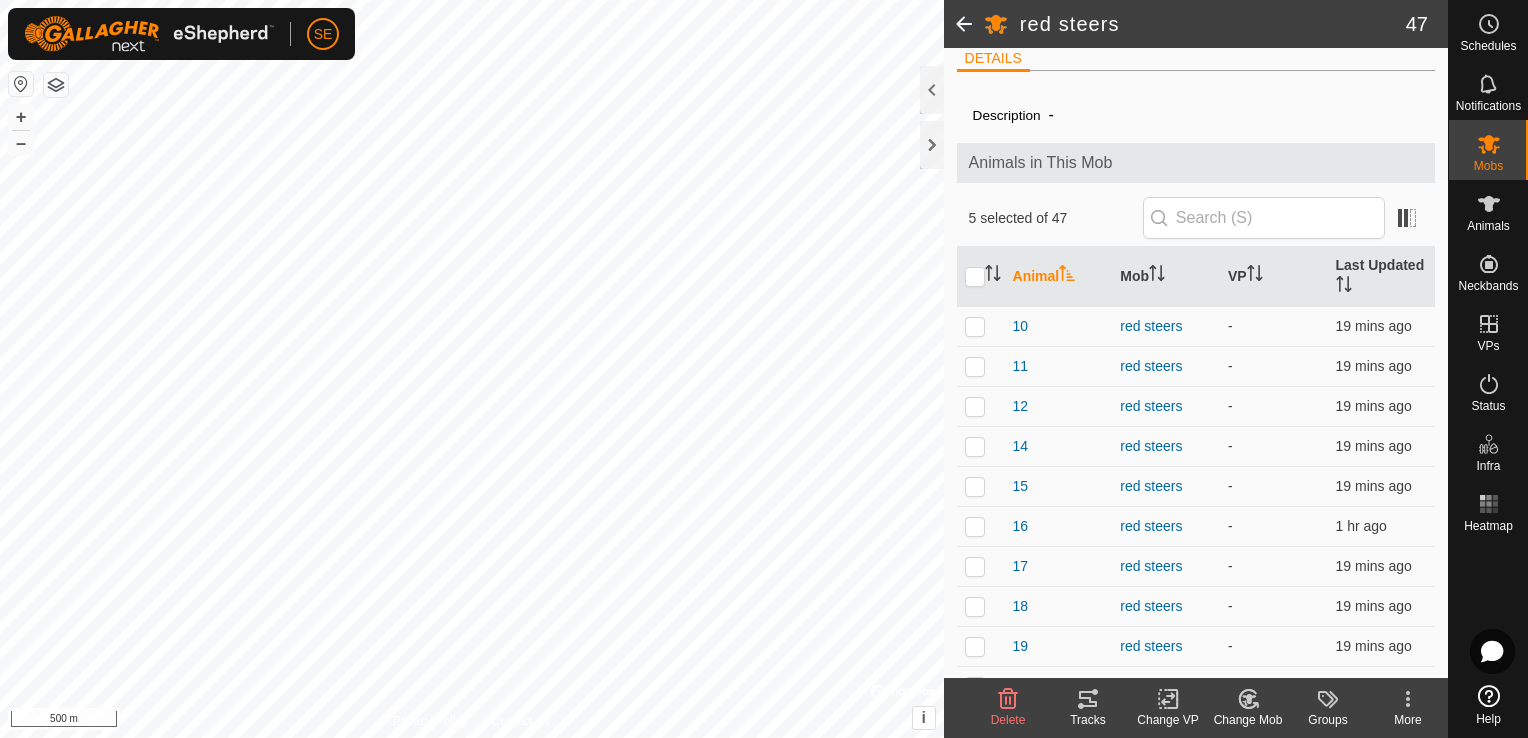 scroll, scrollTop: 0, scrollLeft: 0, axis: both 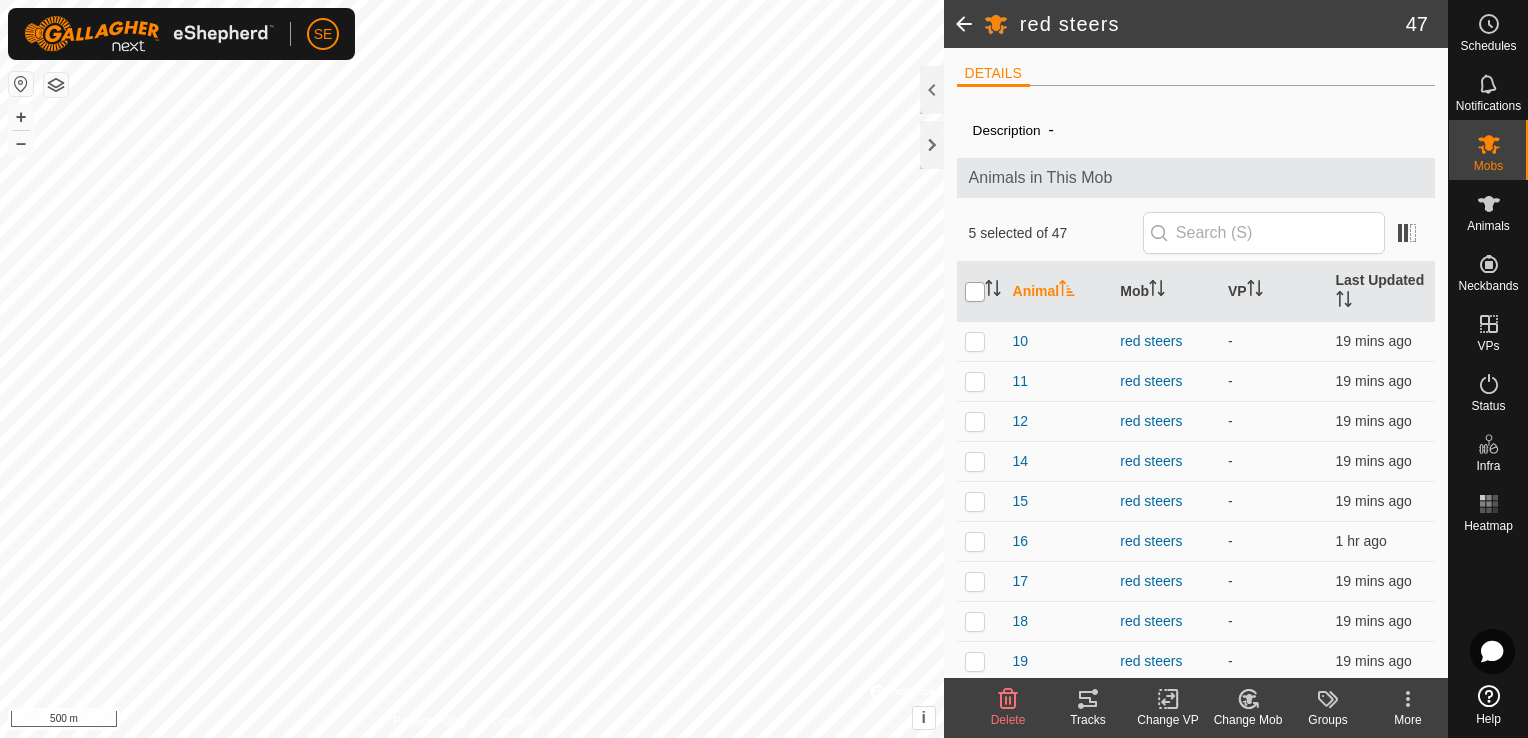 click at bounding box center [975, 292] 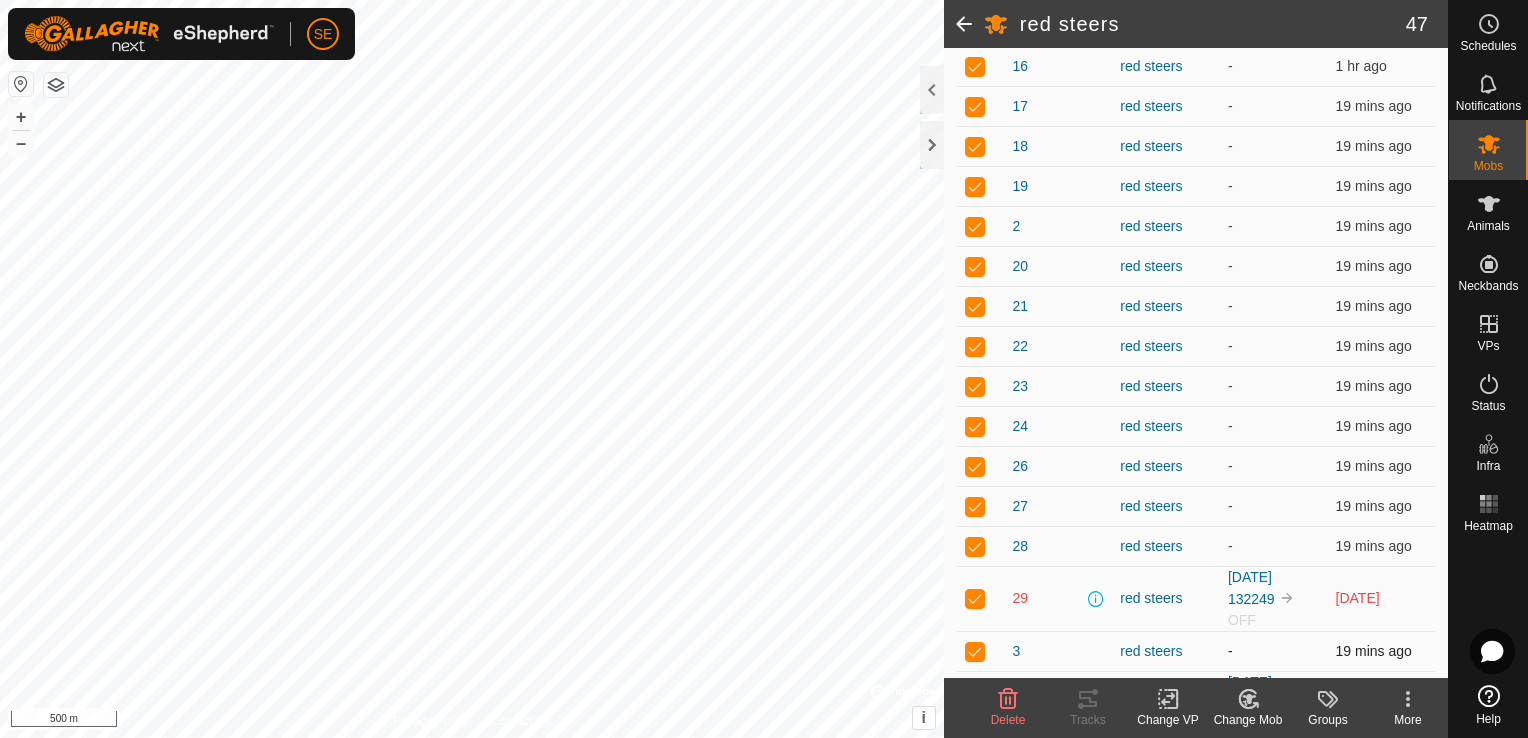 scroll, scrollTop: 474, scrollLeft: 0, axis: vertical 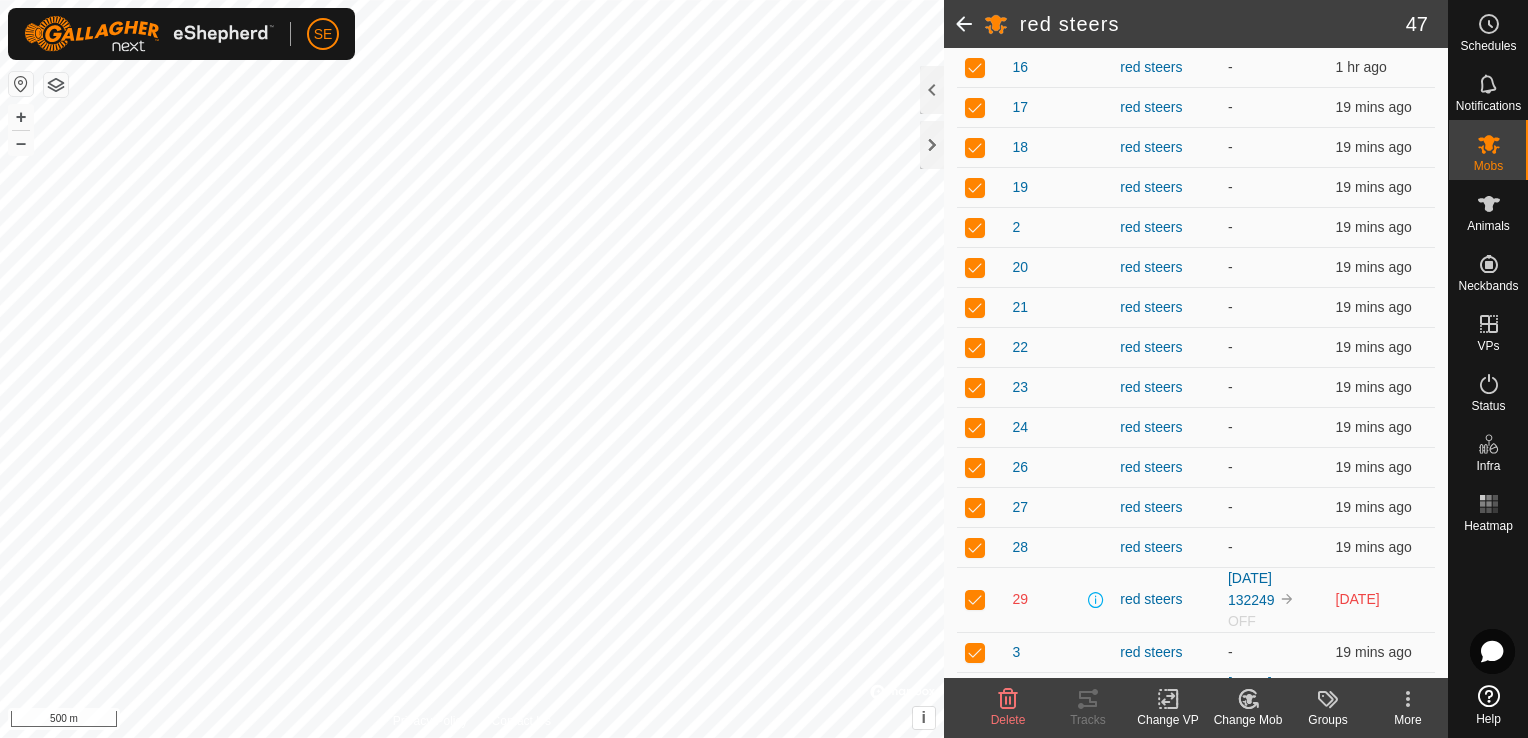 click on "Change VP" 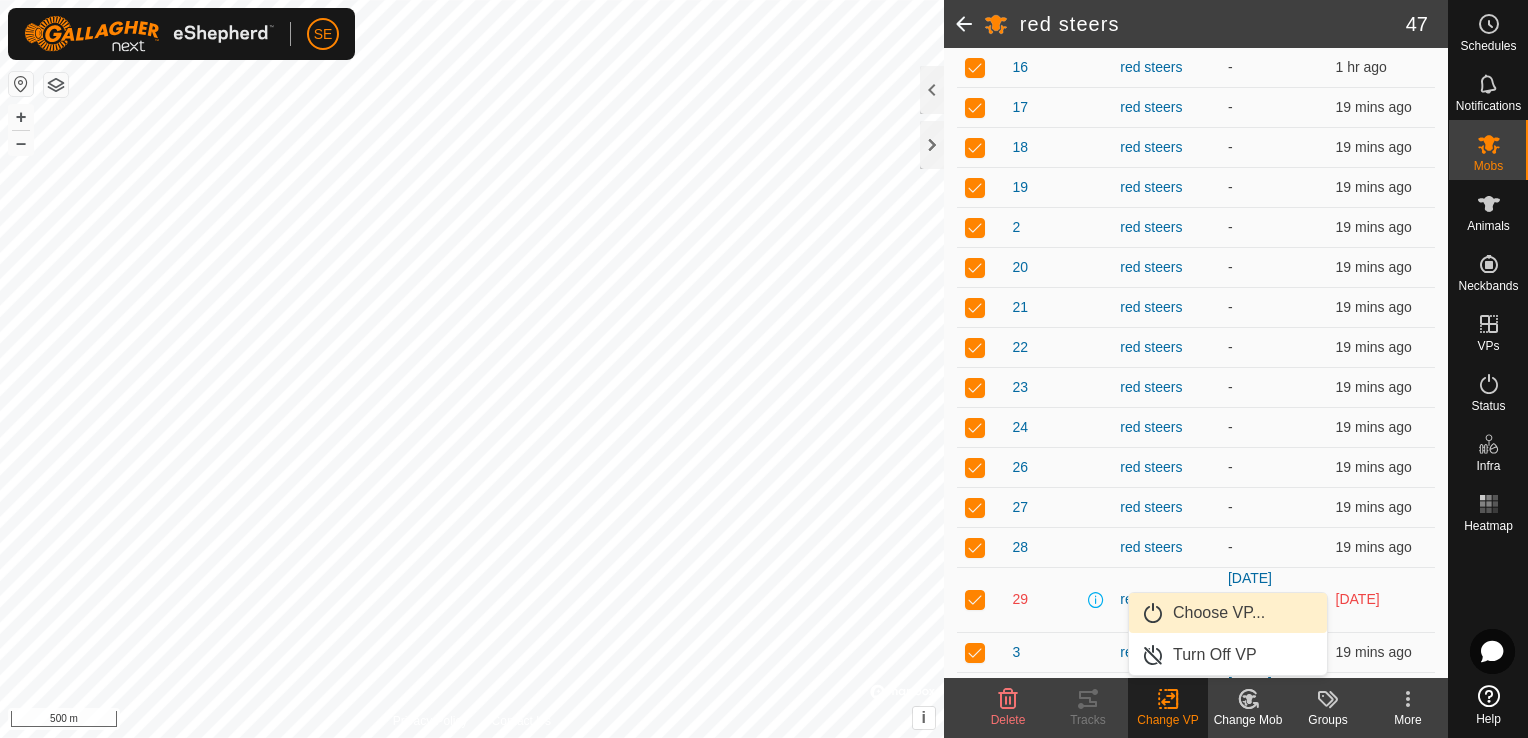 click on "Choose VP..." at bounding box center (1228, 613) 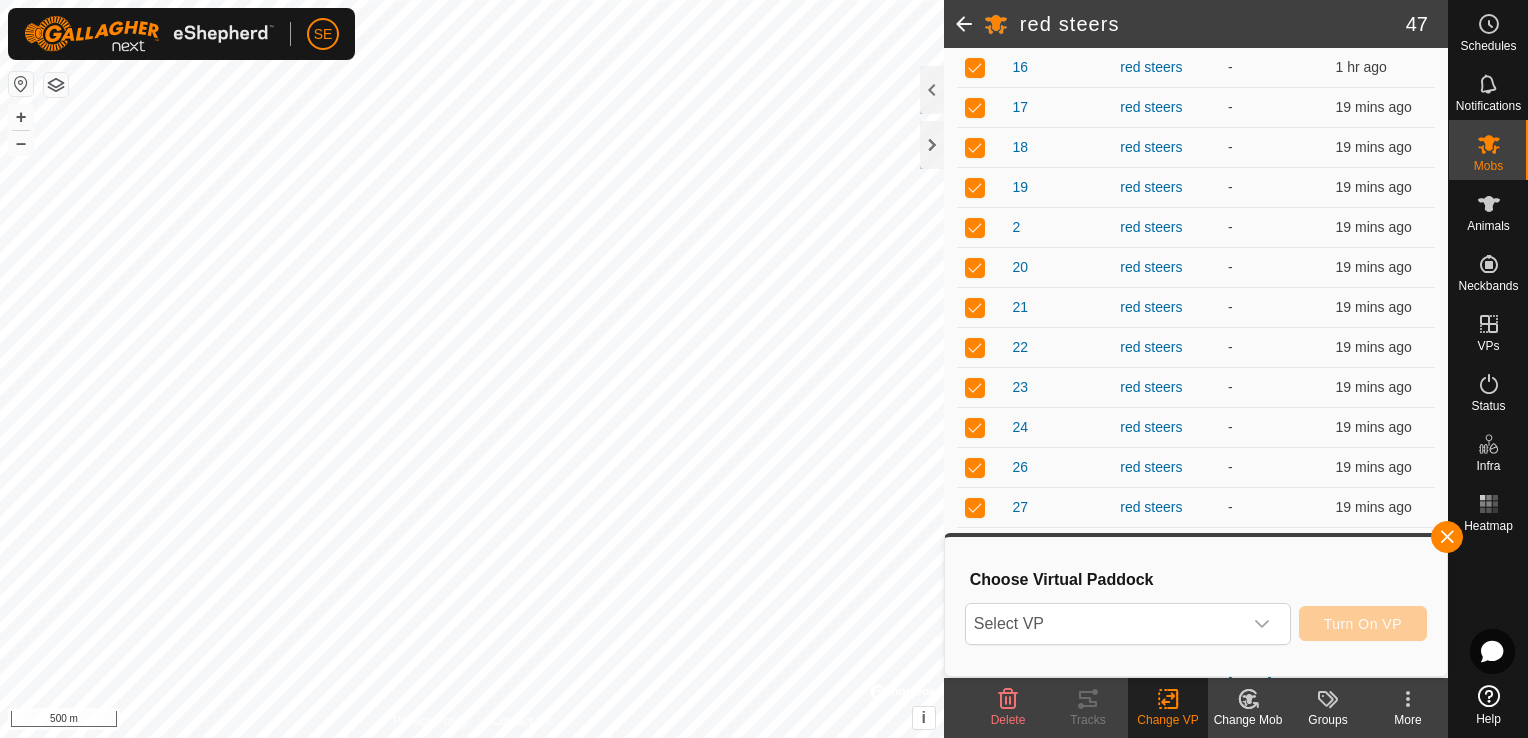 click 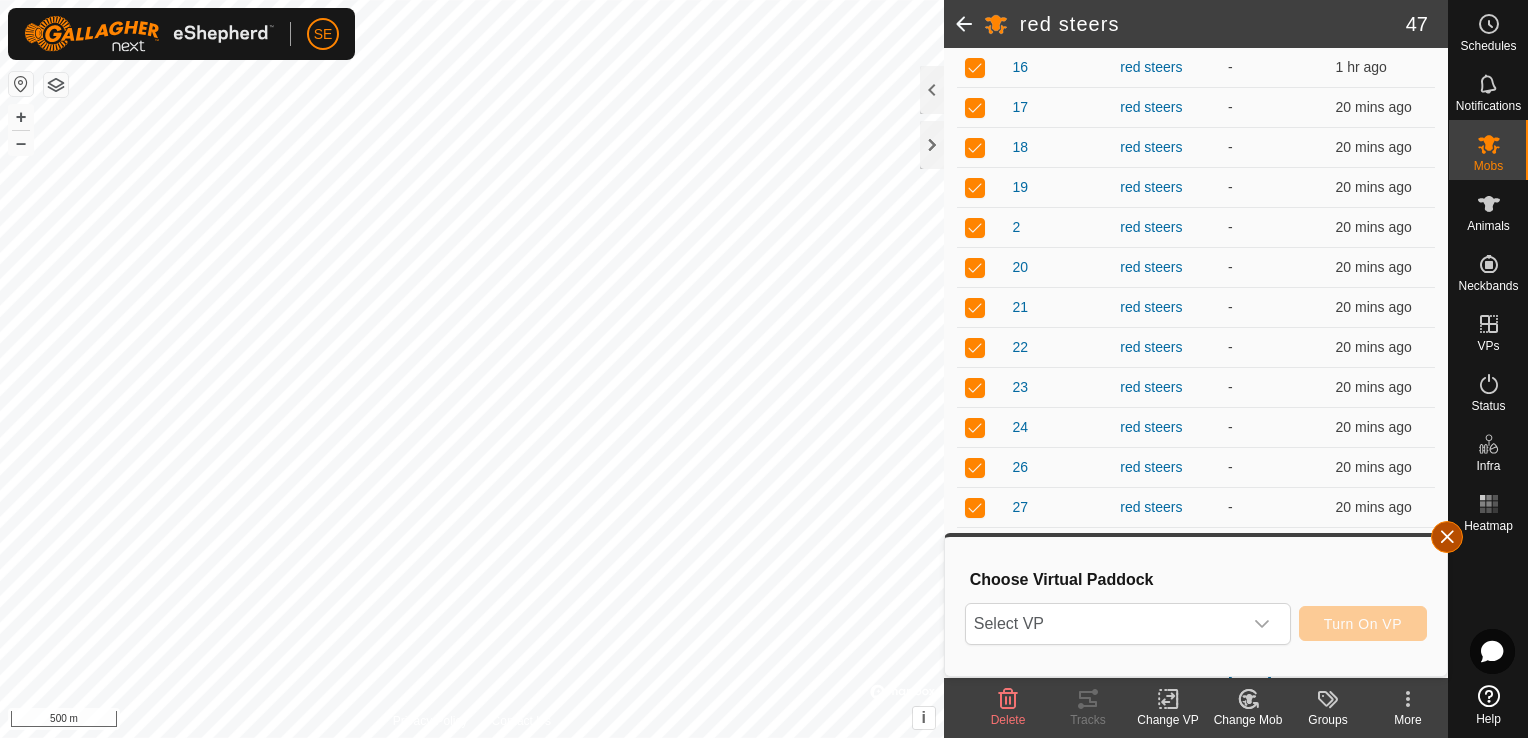click at bounding box center (1447, 537) 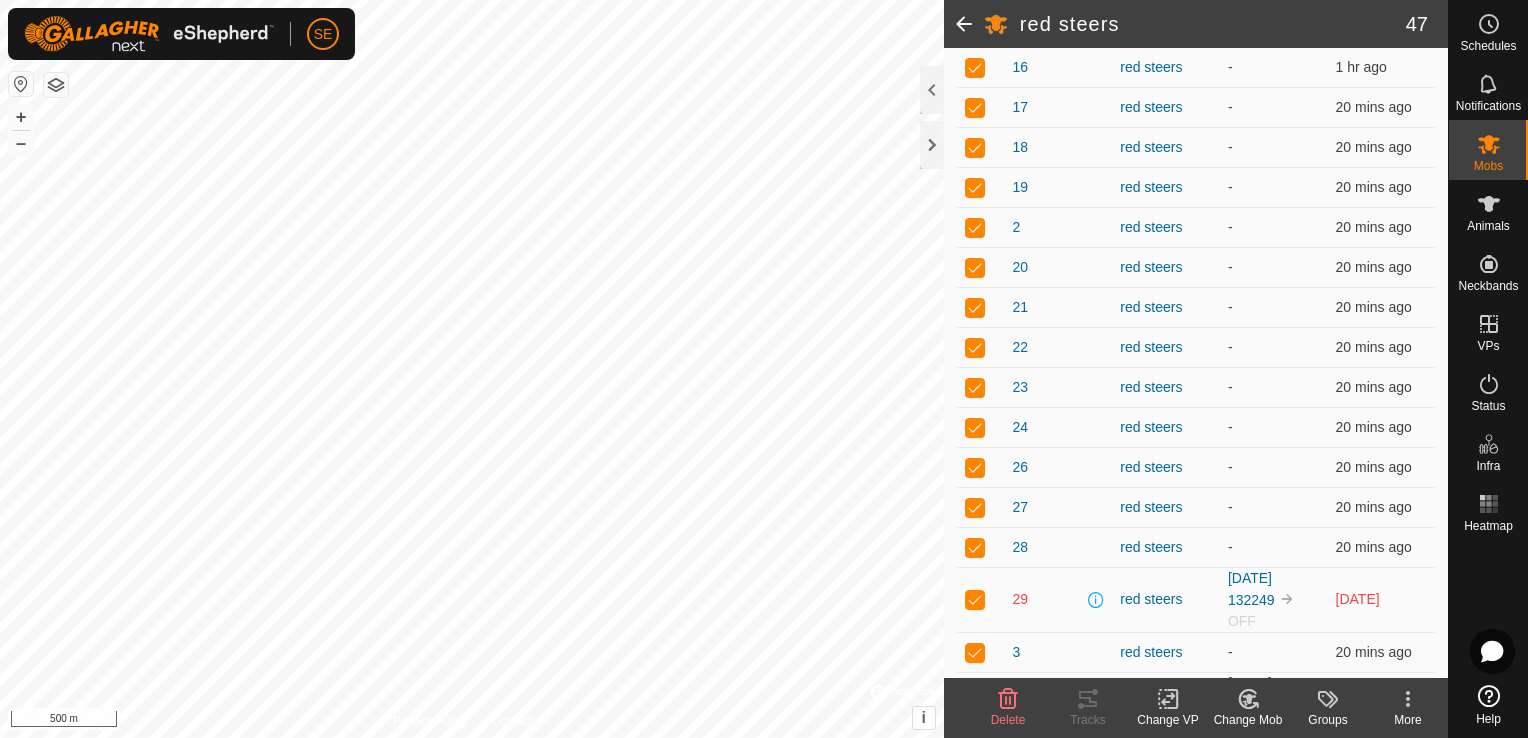 click on "Change VP" 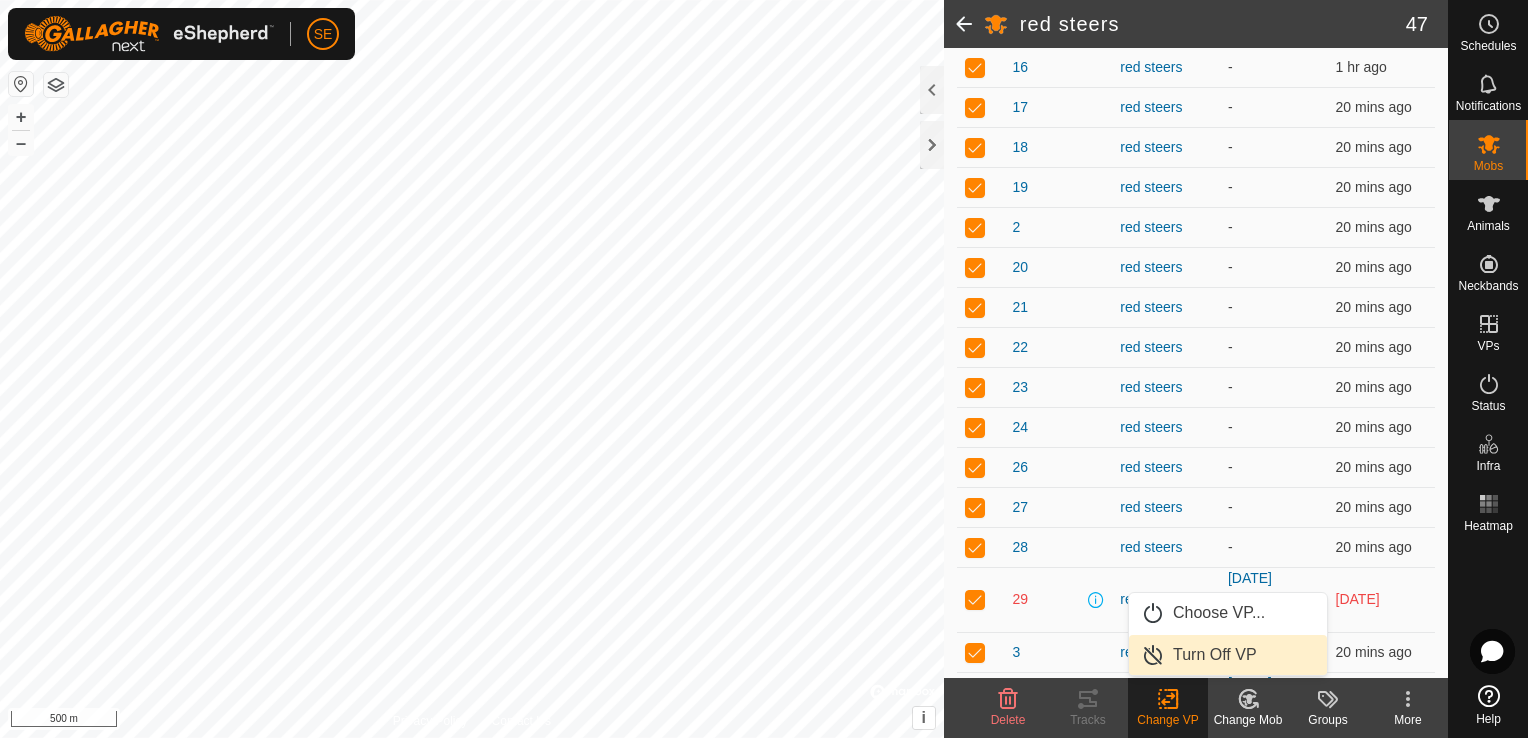 click on "Turn Off VP" at bounding box center [1228, 655] 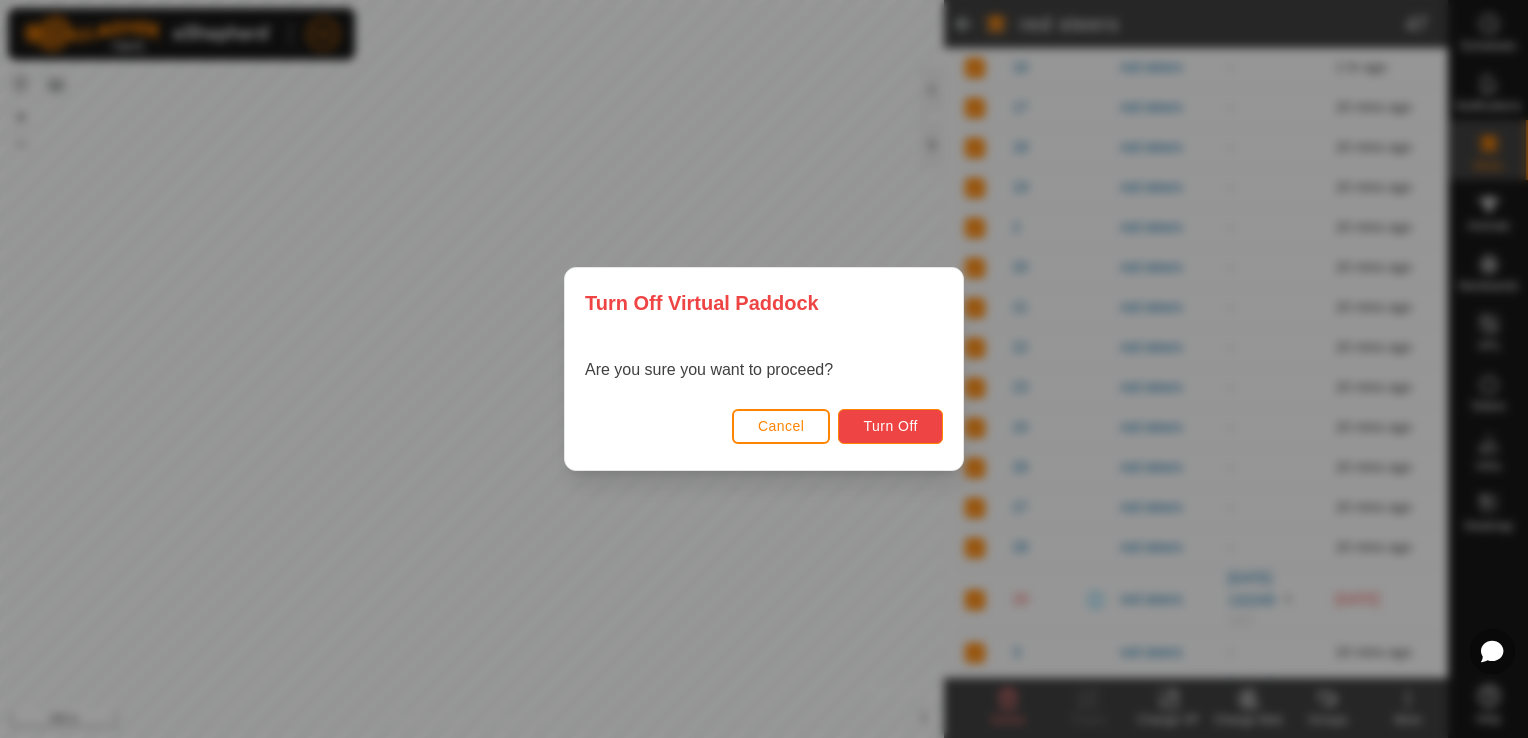 click on "Turn Off" at bounding box center (890, 426) 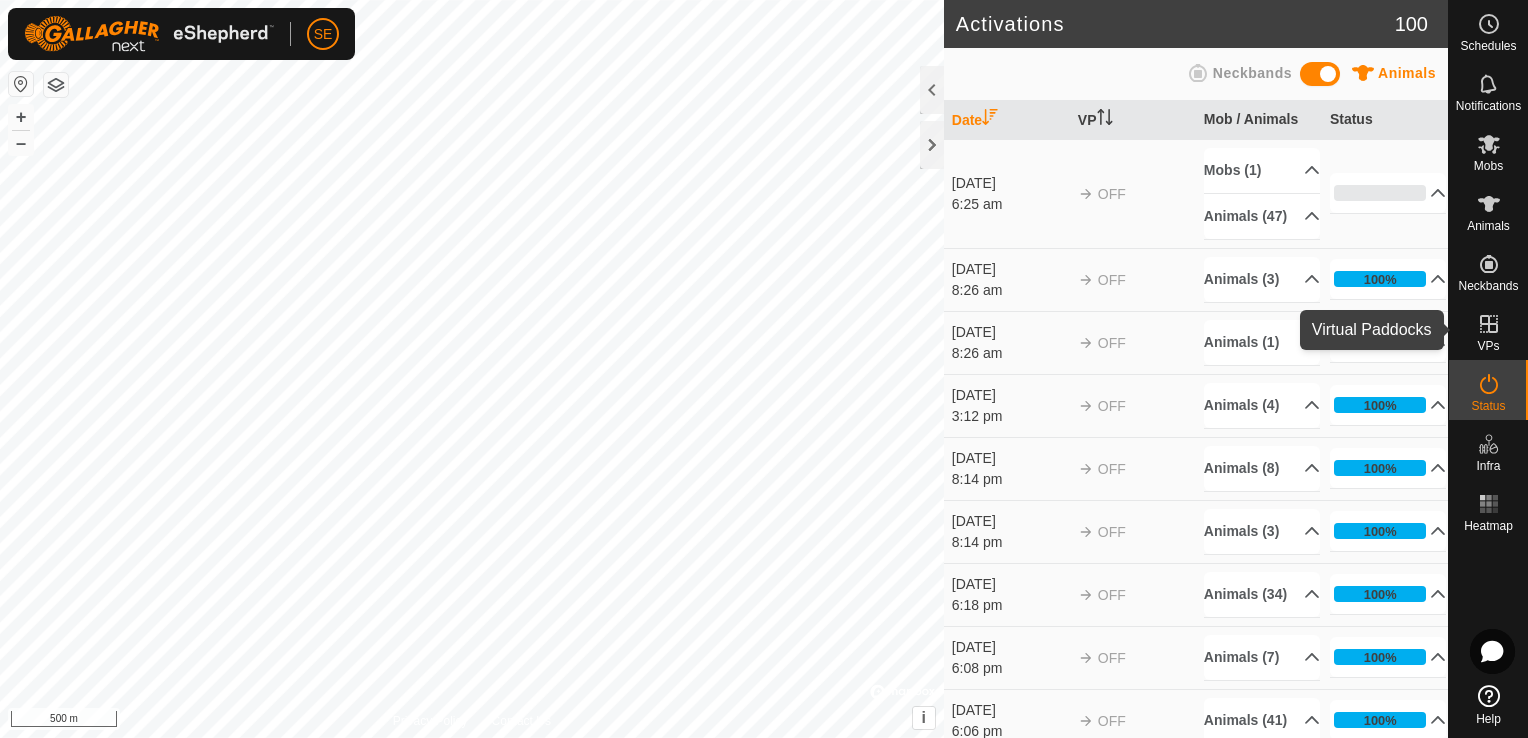 click on "VPs" at bounding box center [1488, 330] 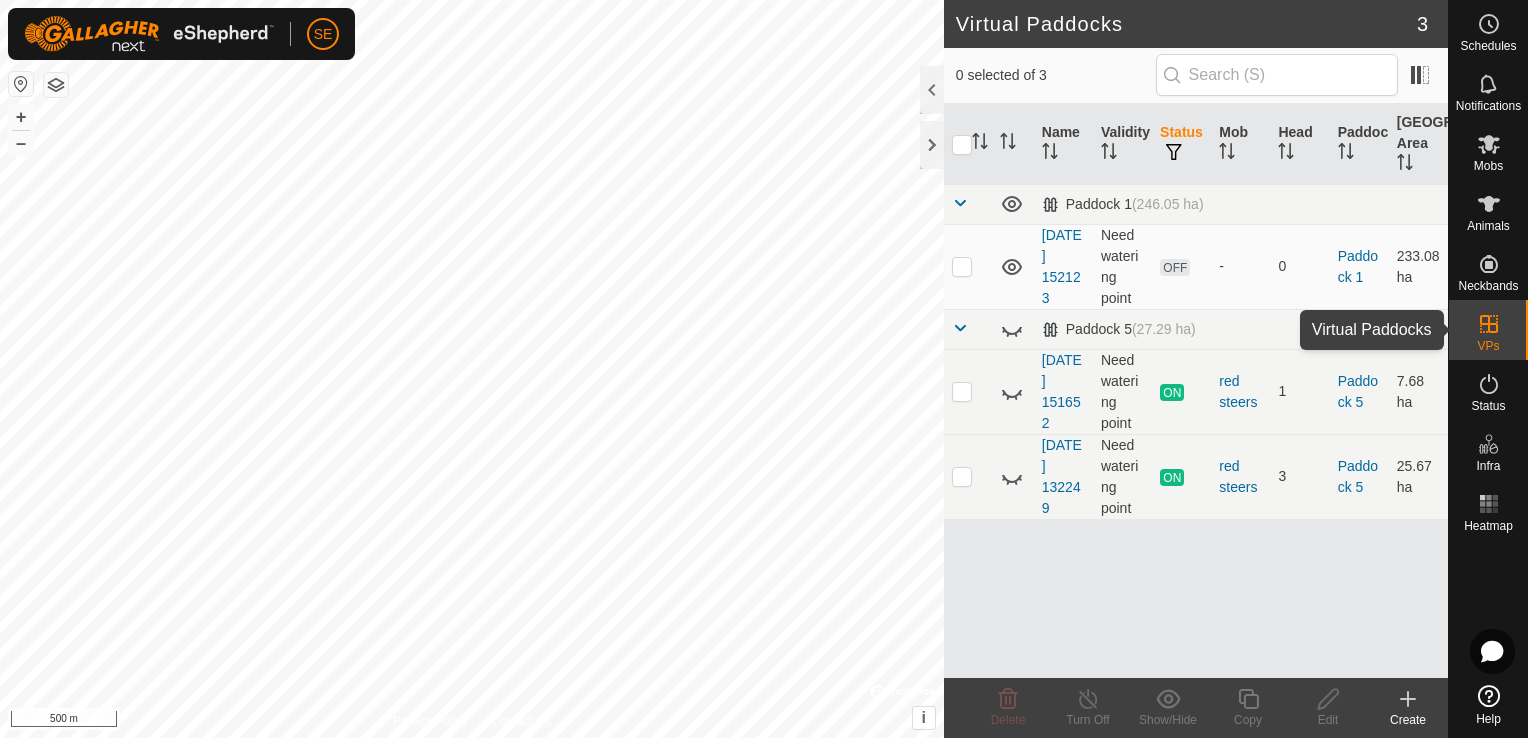 drag, startPoint x: 1465, startPoint y: 333, endPoint x: 1238, endPoint y: 334, distance: 227.0022 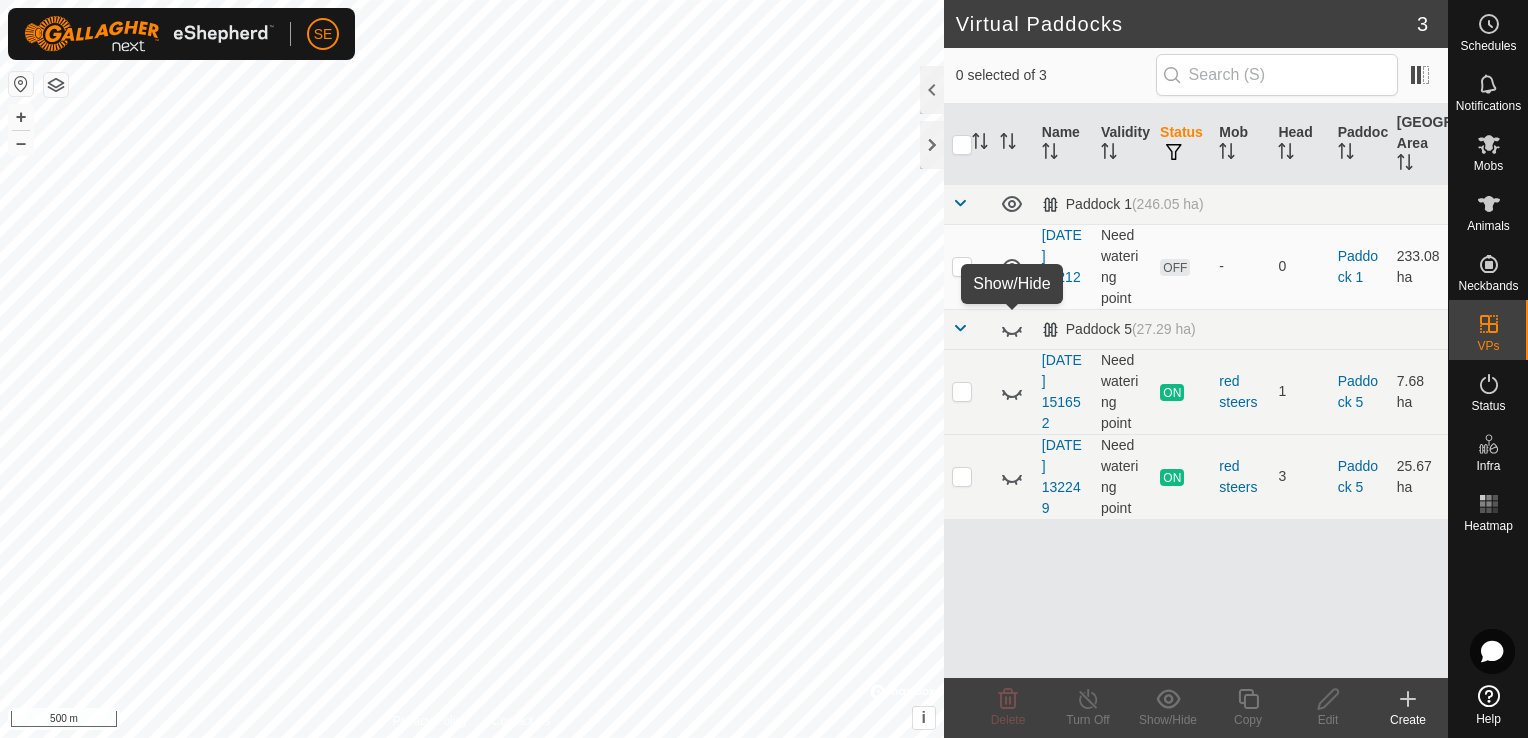 click 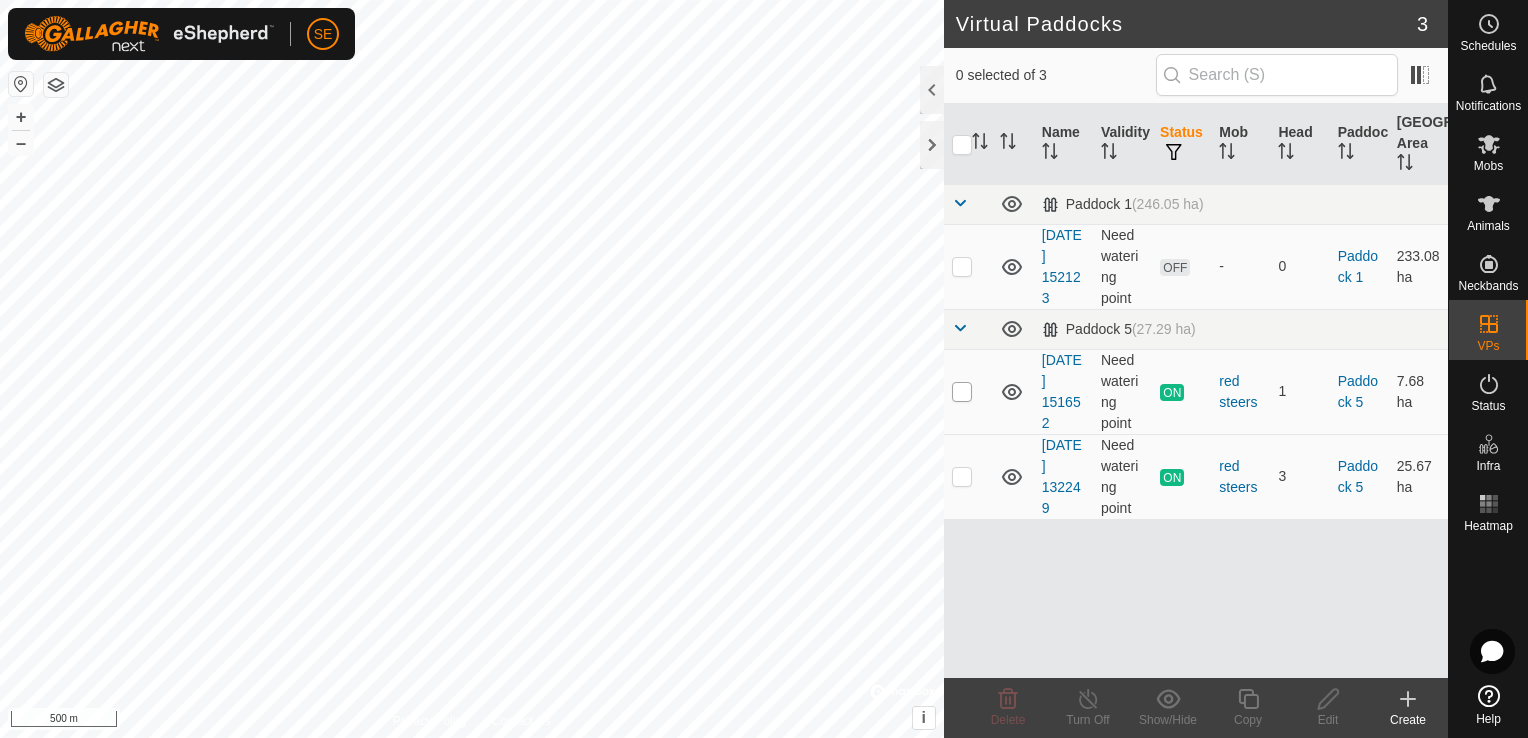 click at bounding box center [962, 392] 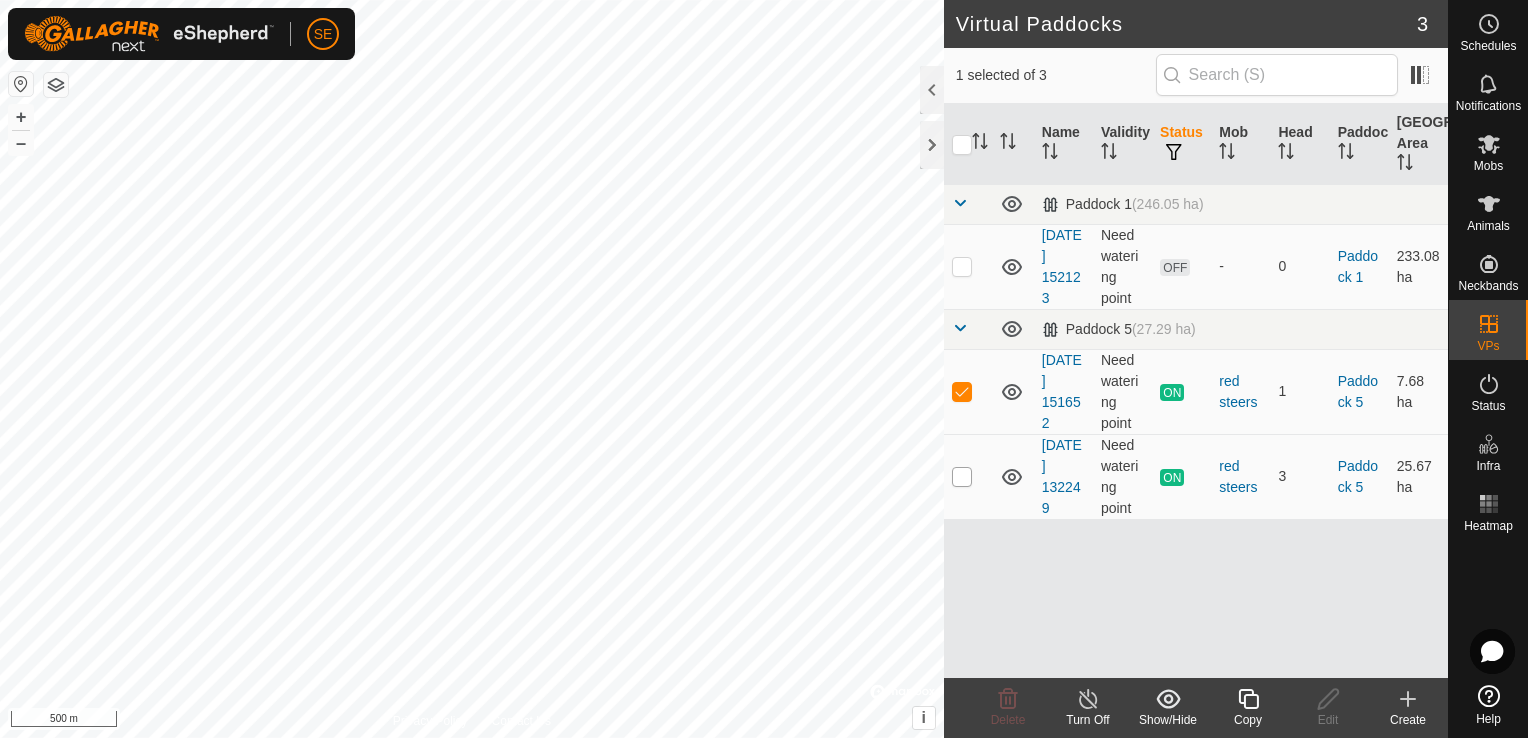 click at bounding box center (962, 477) 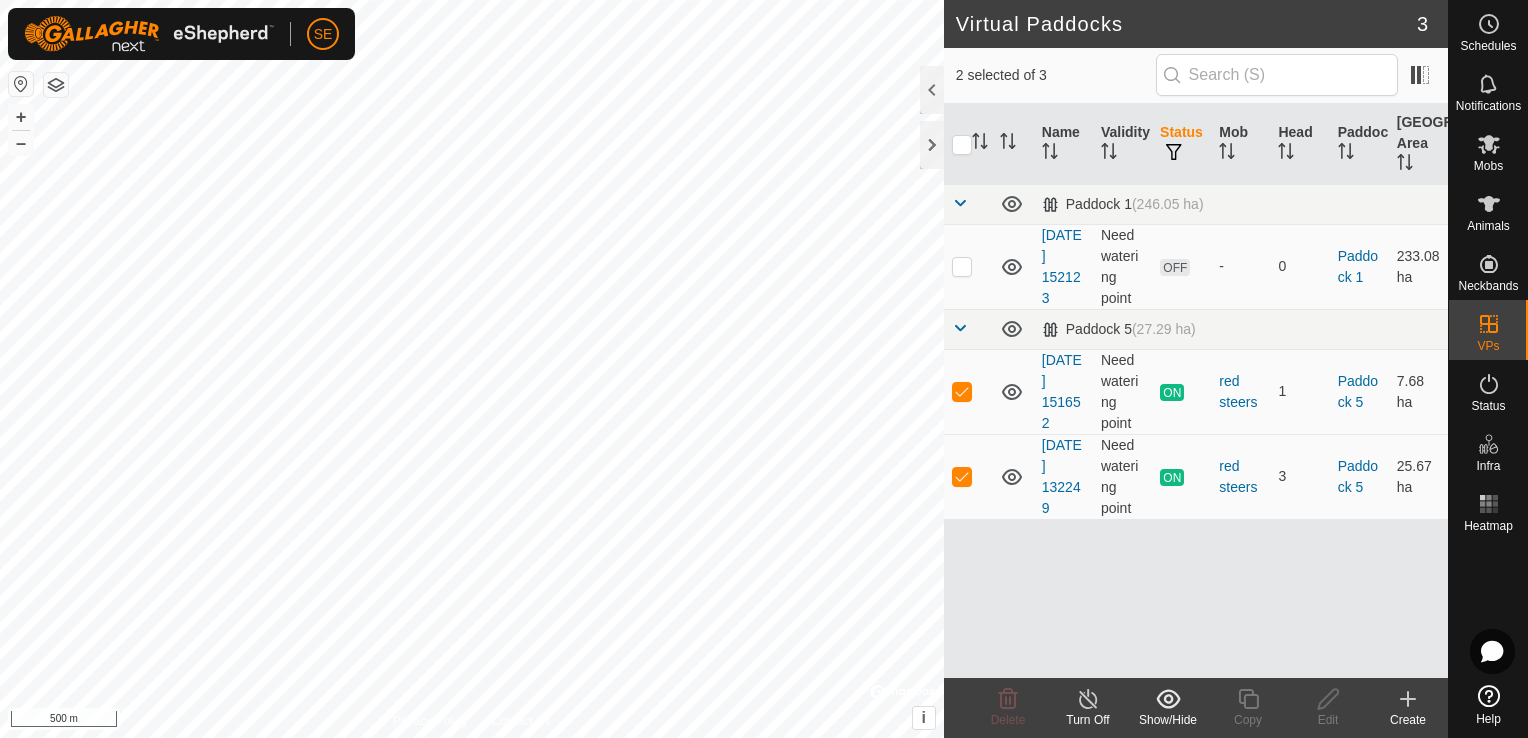 click 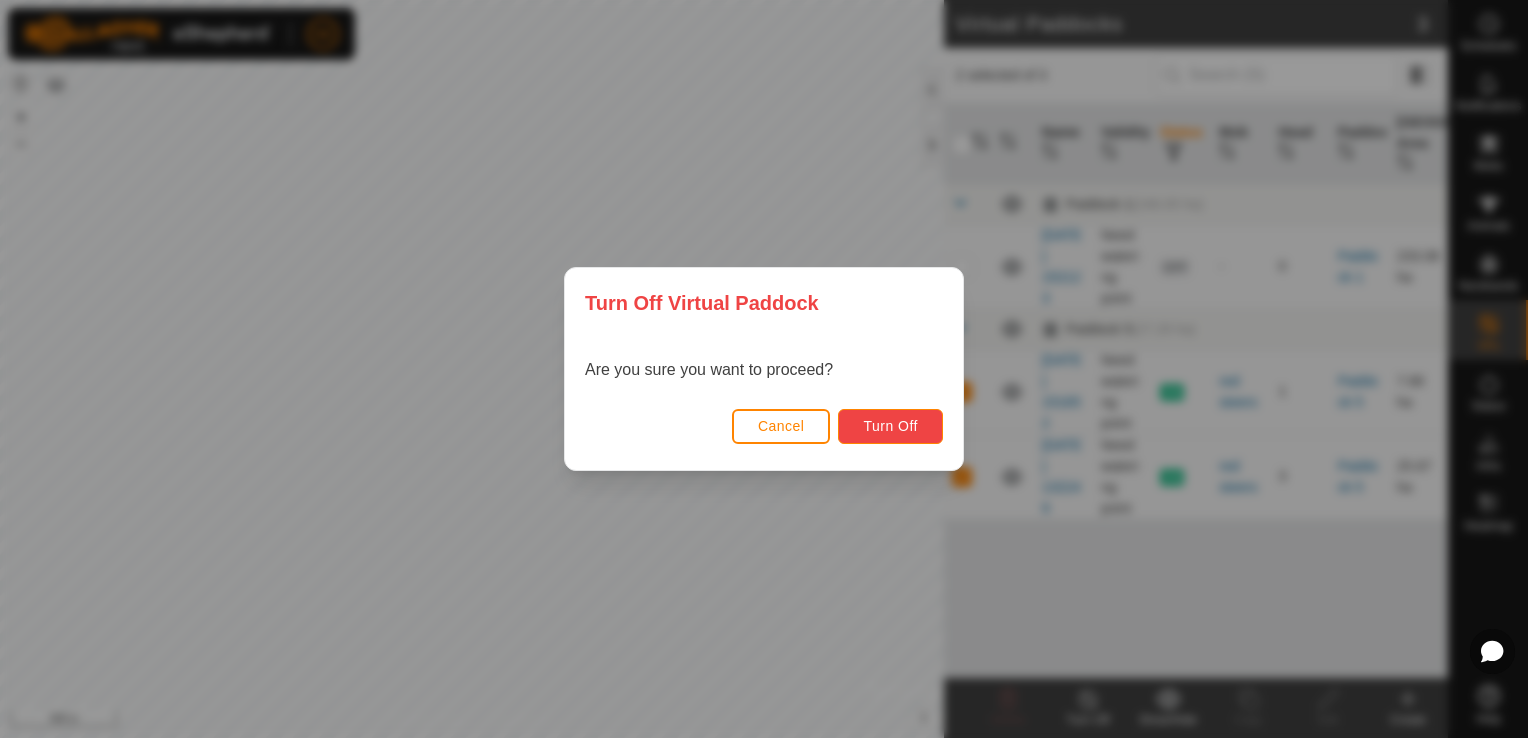 click on "Turn Off" at bounding box center [890, 426] 